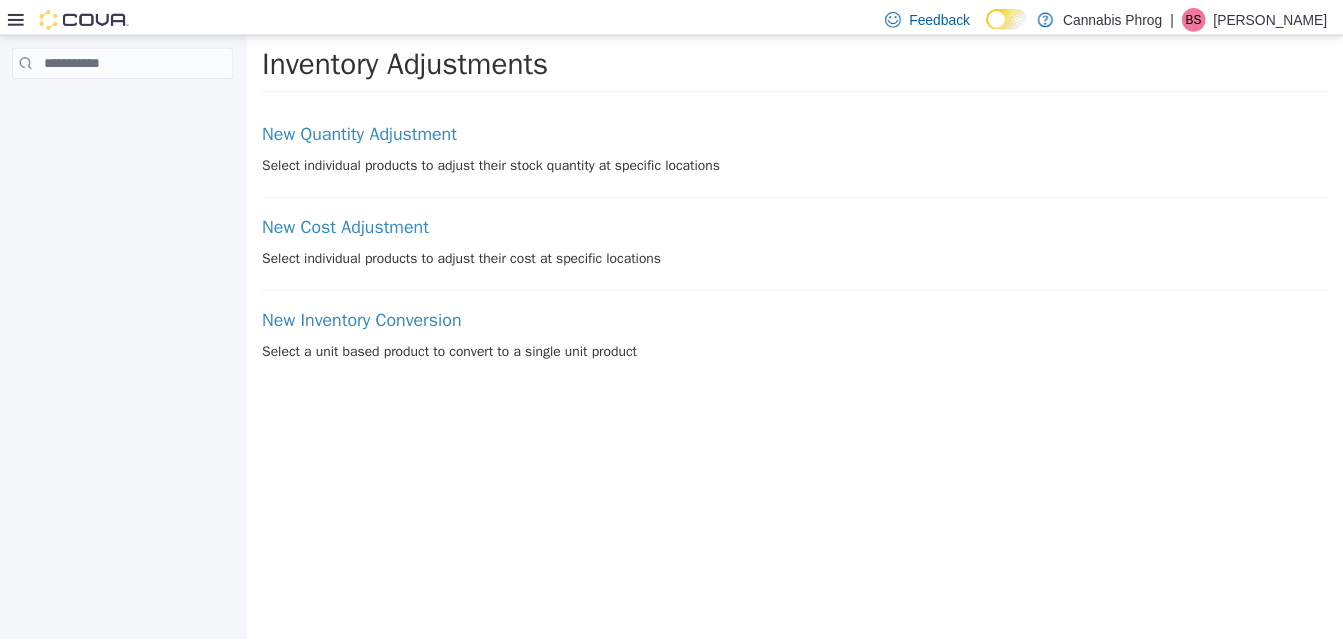 scroll, scrollTop: 0, scrollLeft: 0, axis: both 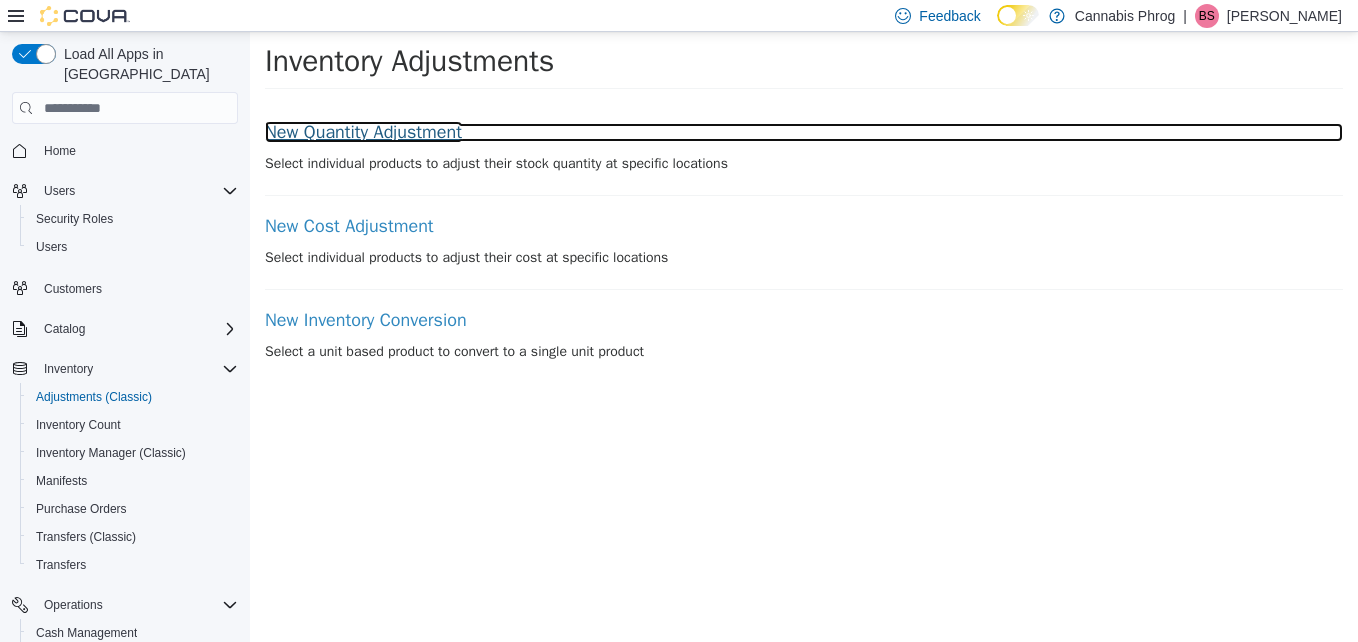 click on "New Quantity Adjustment" at bounding box center [804, 133] 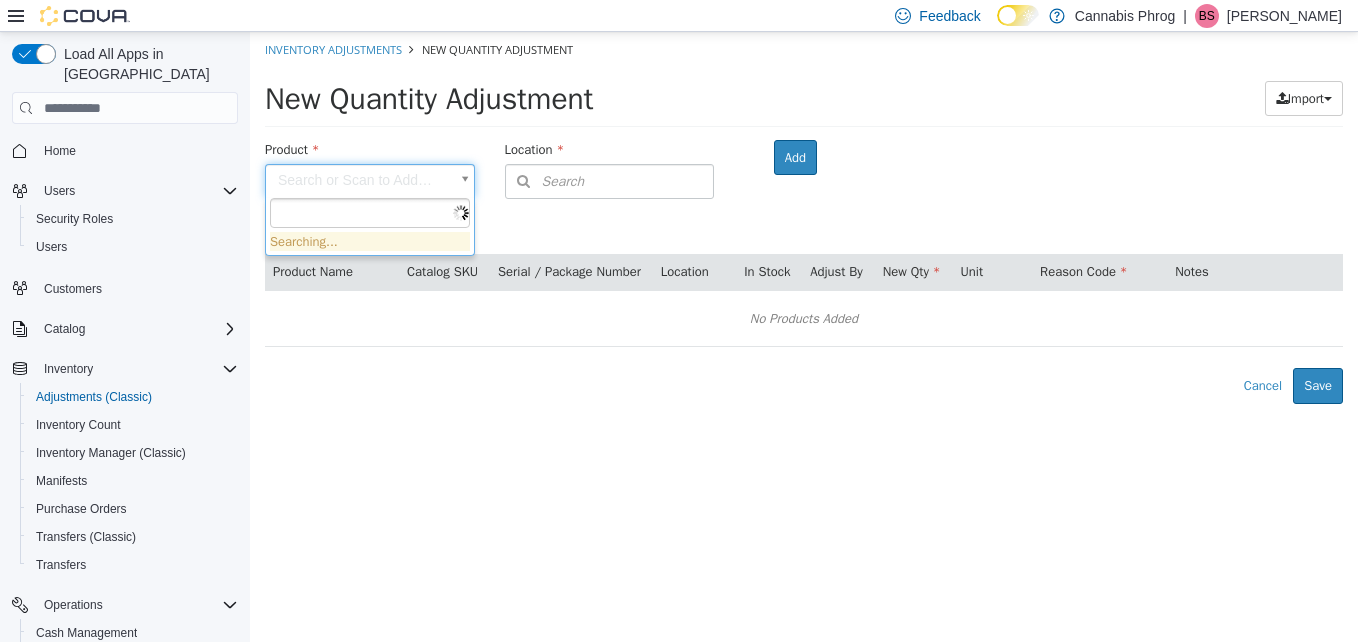click on "×
Inventory Adjustments
New Quantity Adjustment
New Quantity Adjustment
Import  Inventory Export (.CSV) Package List (.TXT)
Product     Search or Scan to Add Product     Location Search Type 3 or more characters or browse       Cannabis Phrog     (2)         Bardstown 1 (B1)             Lawrenceburg         Room   Add Products  ( 0 ) Product Name Catalog SKU Serial / Package Number Location In Stock Adjust By New Qty Unit Reason Code Notes No Products Added Error saving adjustment please resolve the errors above. Cancel Save
Searching..." at bounding box center (804, 218) 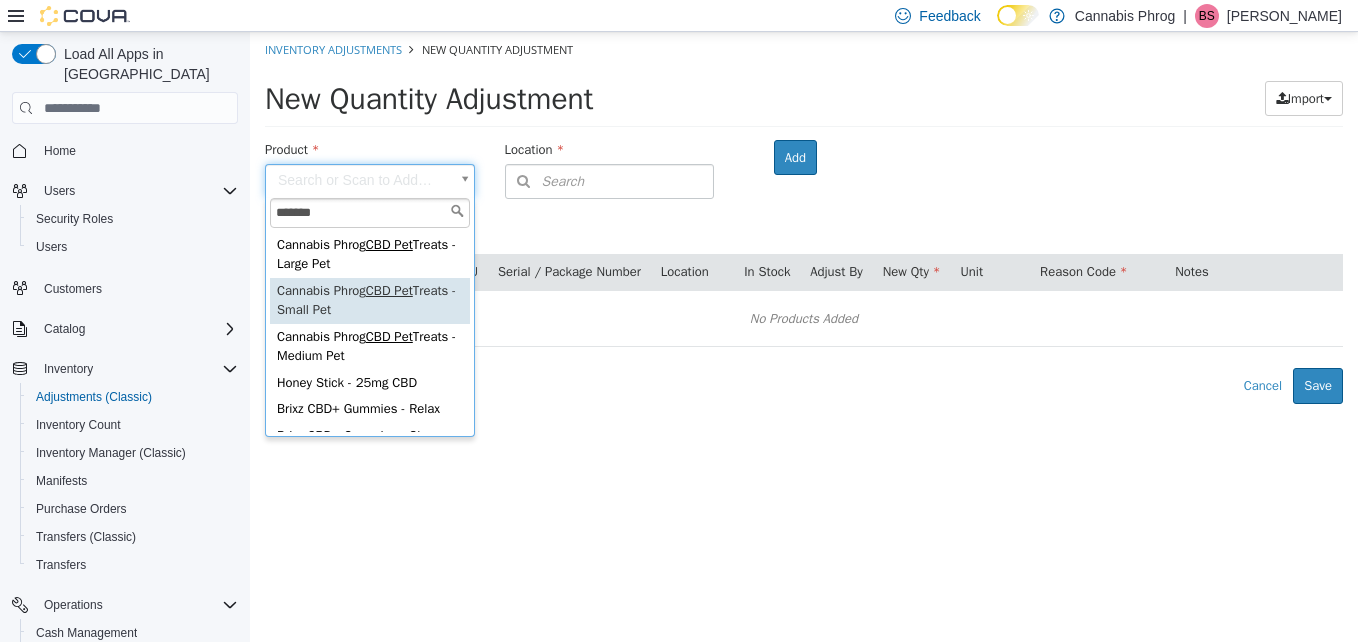 type on "*******" 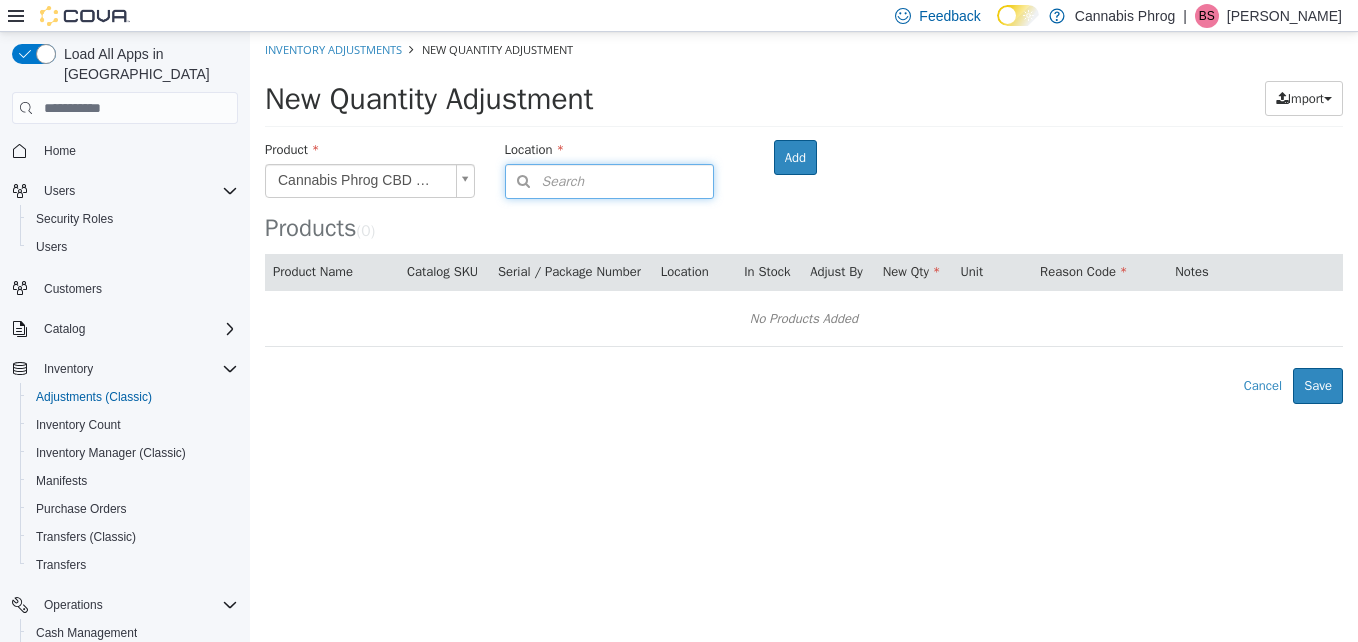 click on "Search" at bounding box center [610, 181] 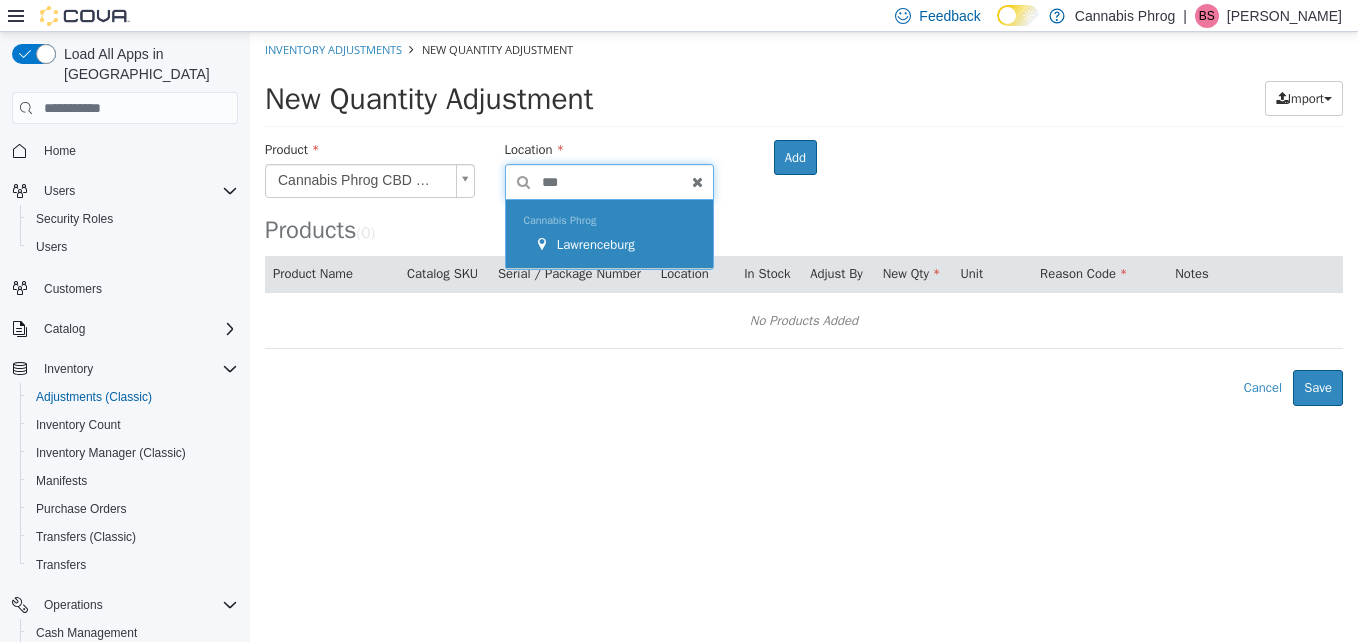 type on "***" 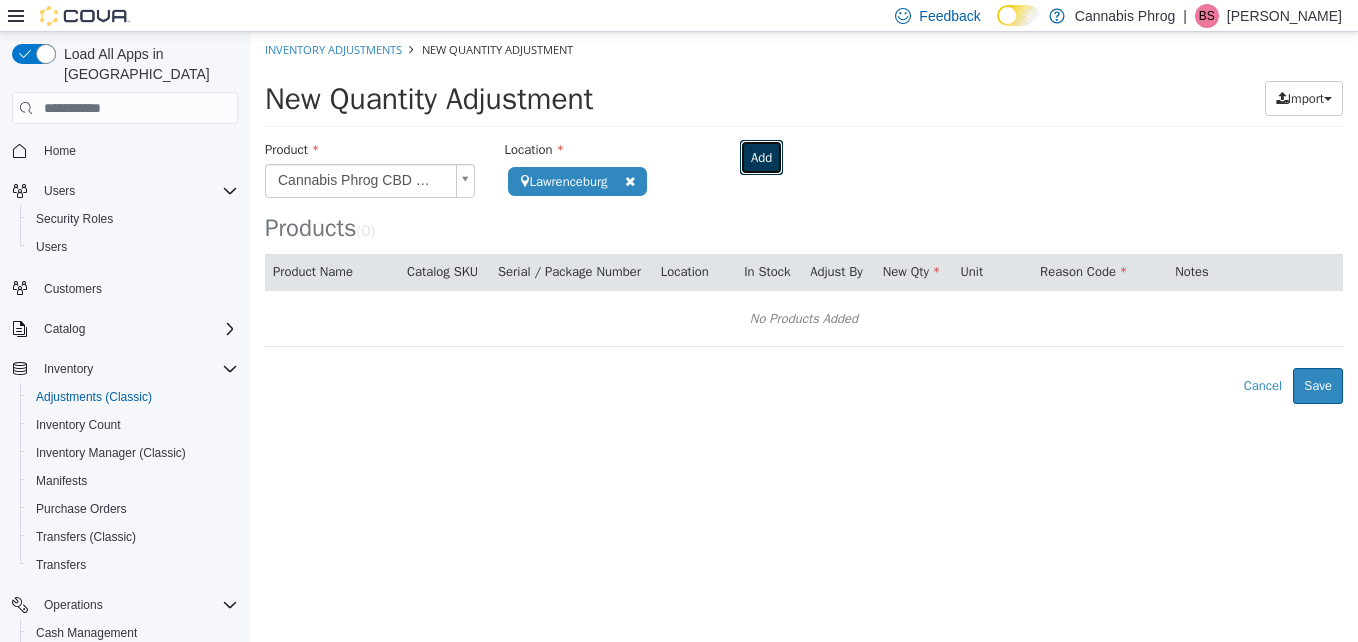 click on "Add" at bounding box center [761, 158] 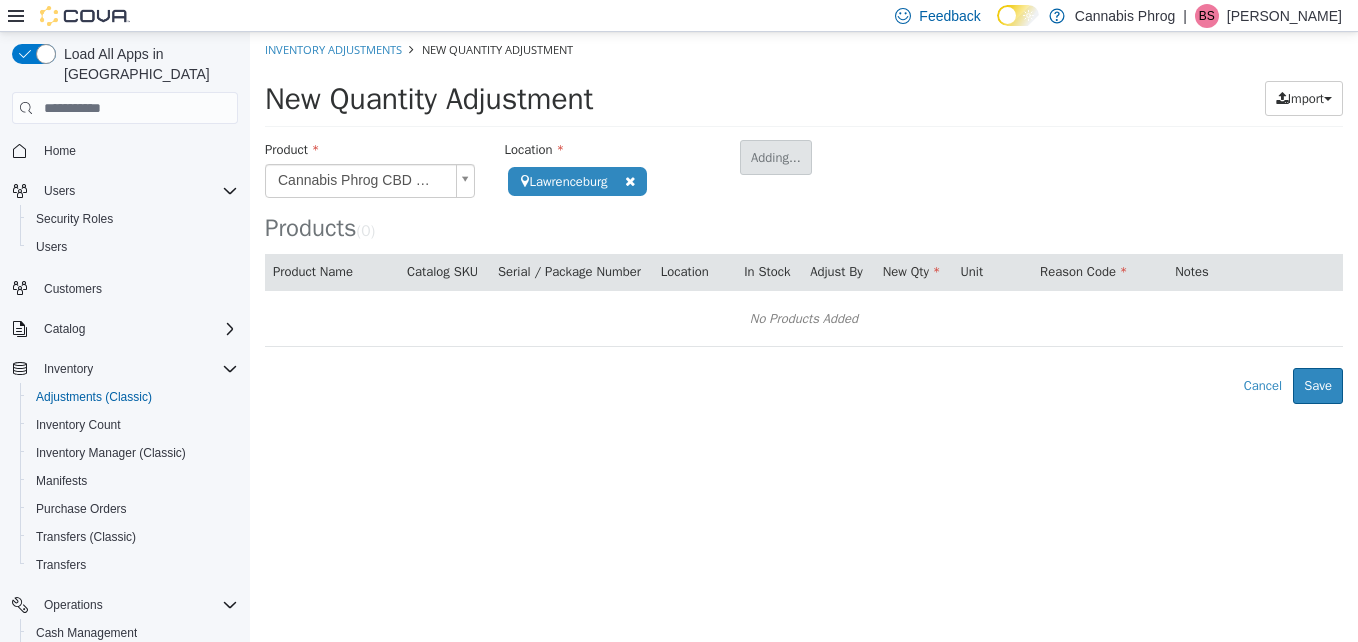 type 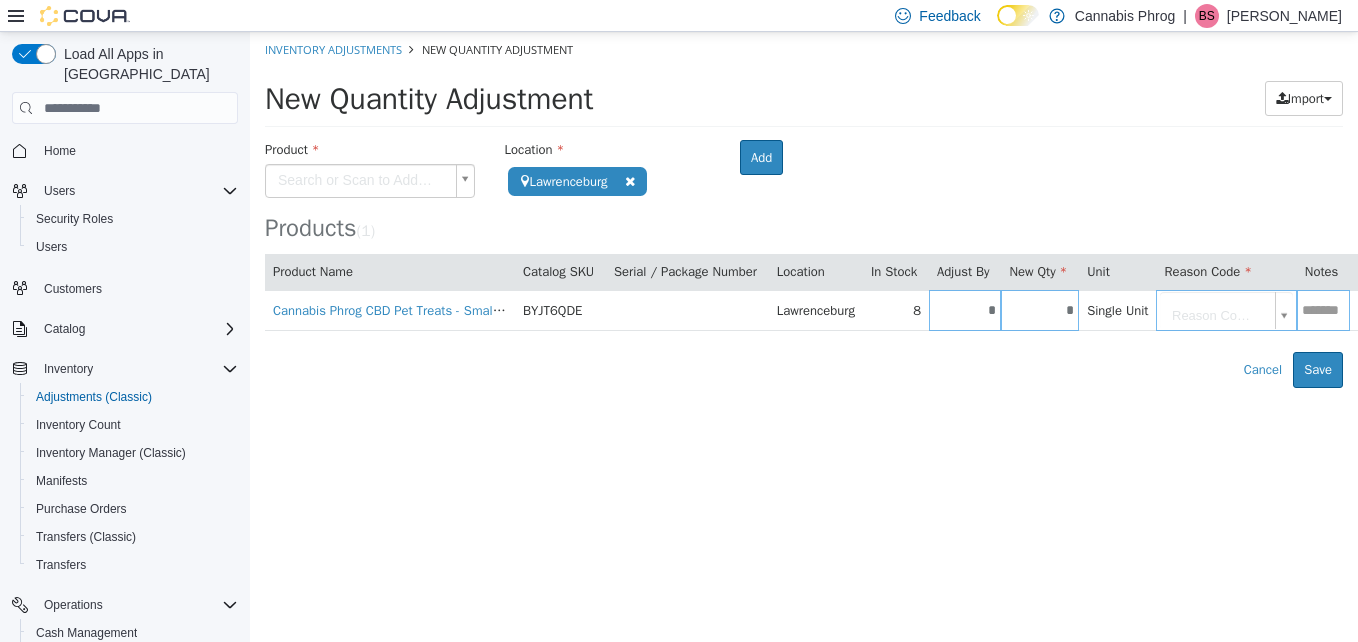 click on "**********" at bounding box center [804, 210] 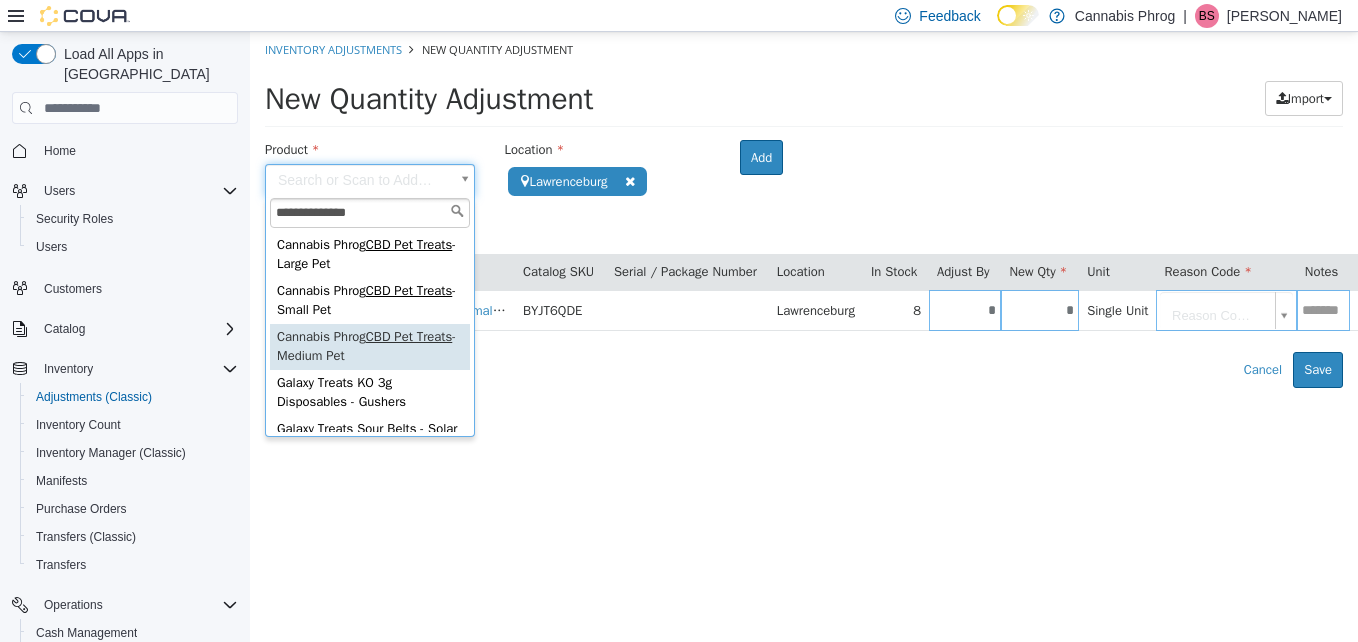type on "**********" 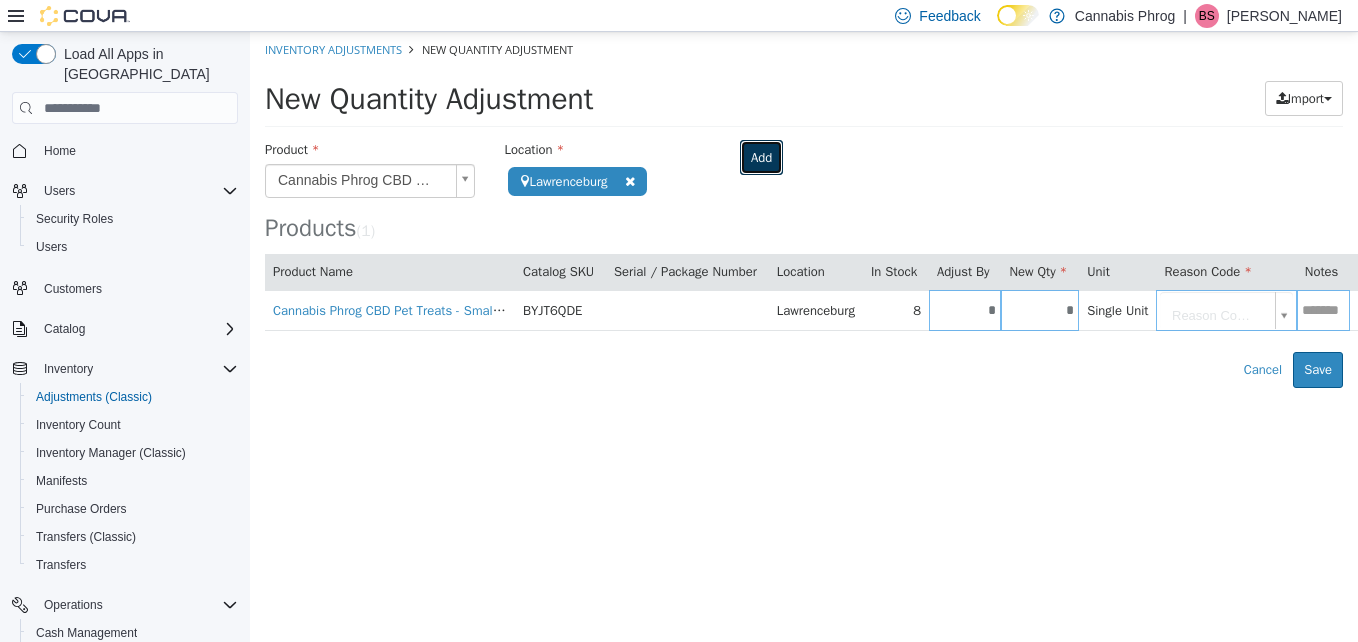click on "Add" at bounding box center (761, 158) 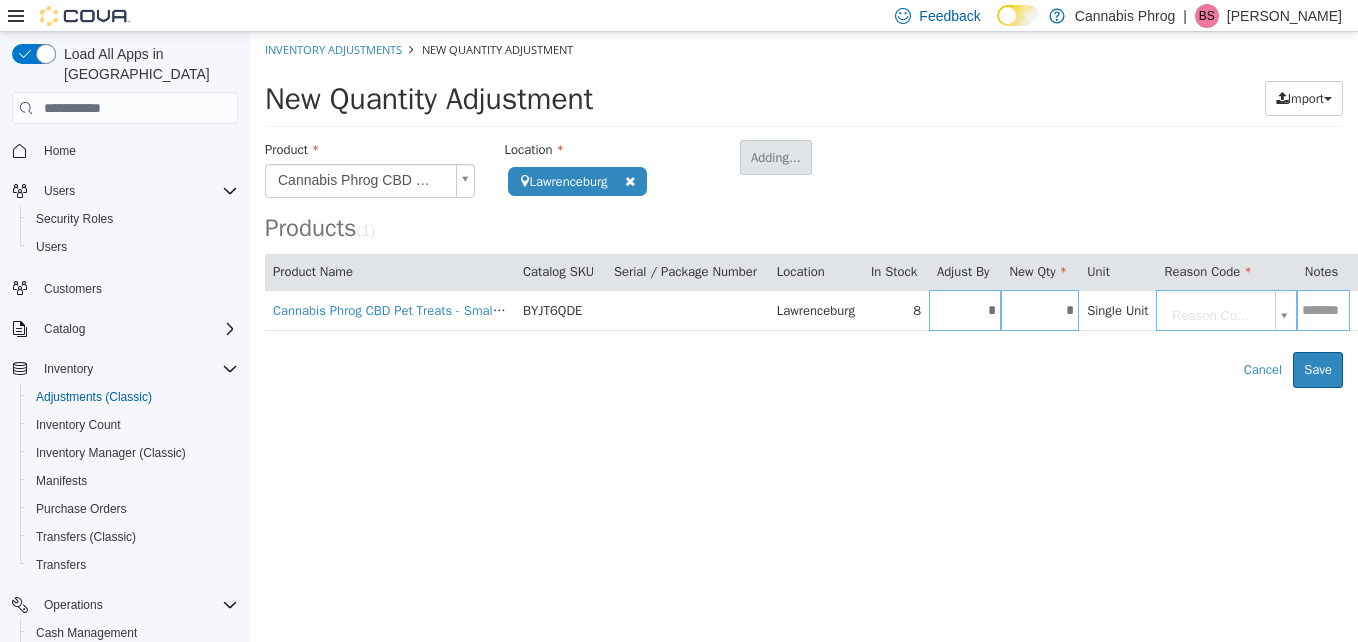 type 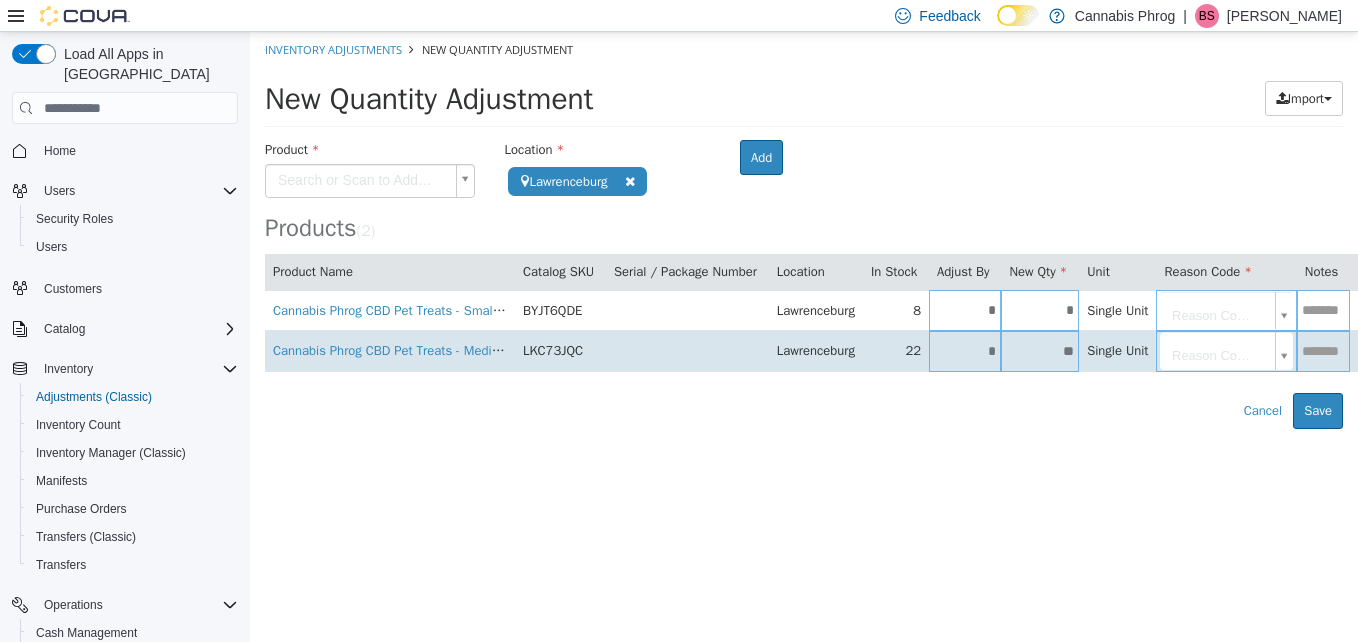 click on "*" at bounding box center (965, 351) 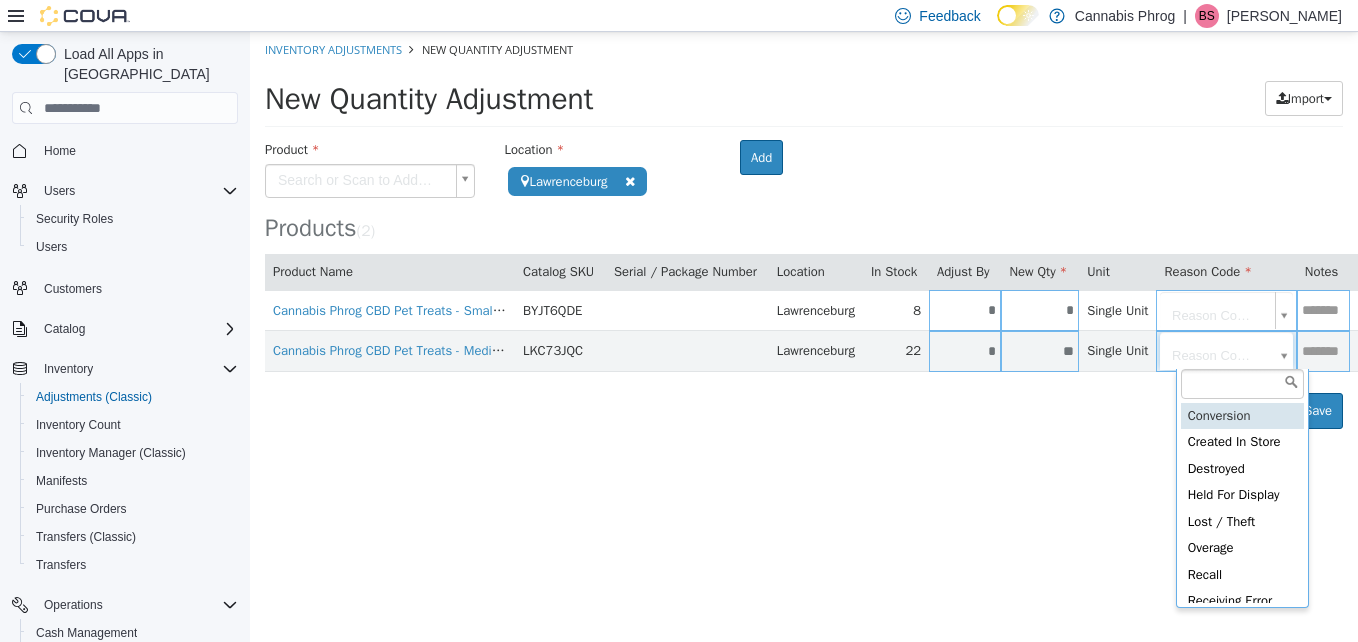 click on "**********" at bounding box center (804, 230) 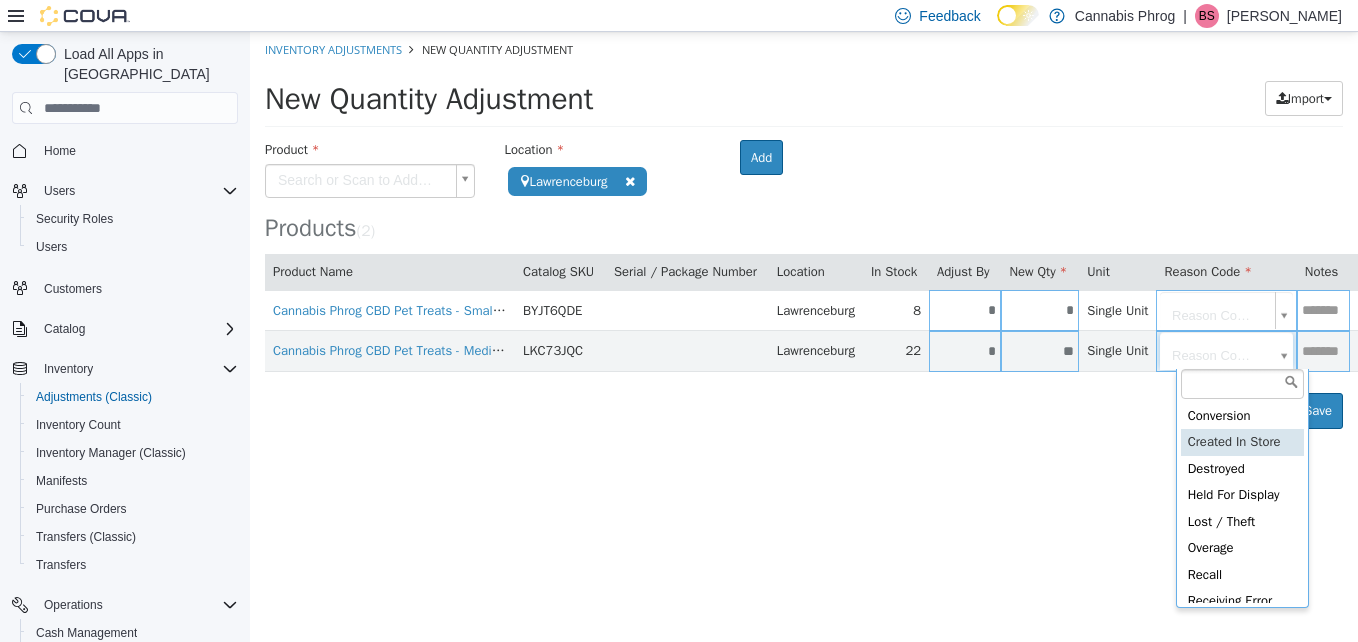 type on "**********" 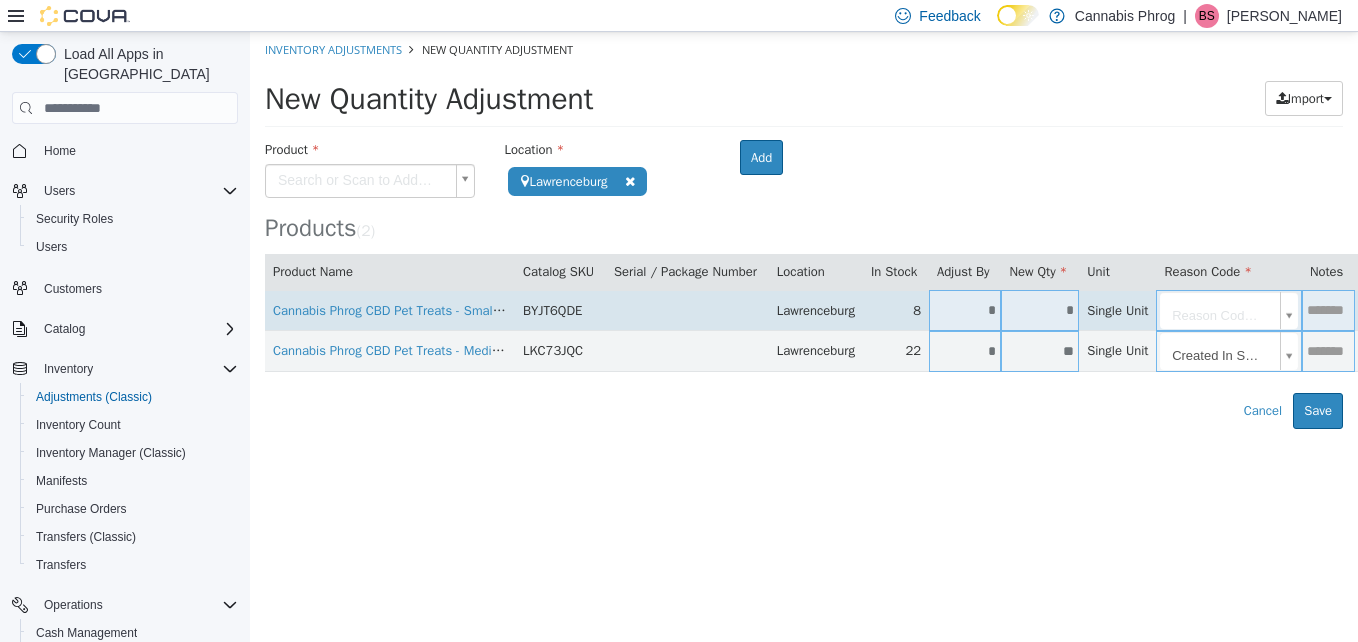 click on "*" at bounding box center [965, 310] 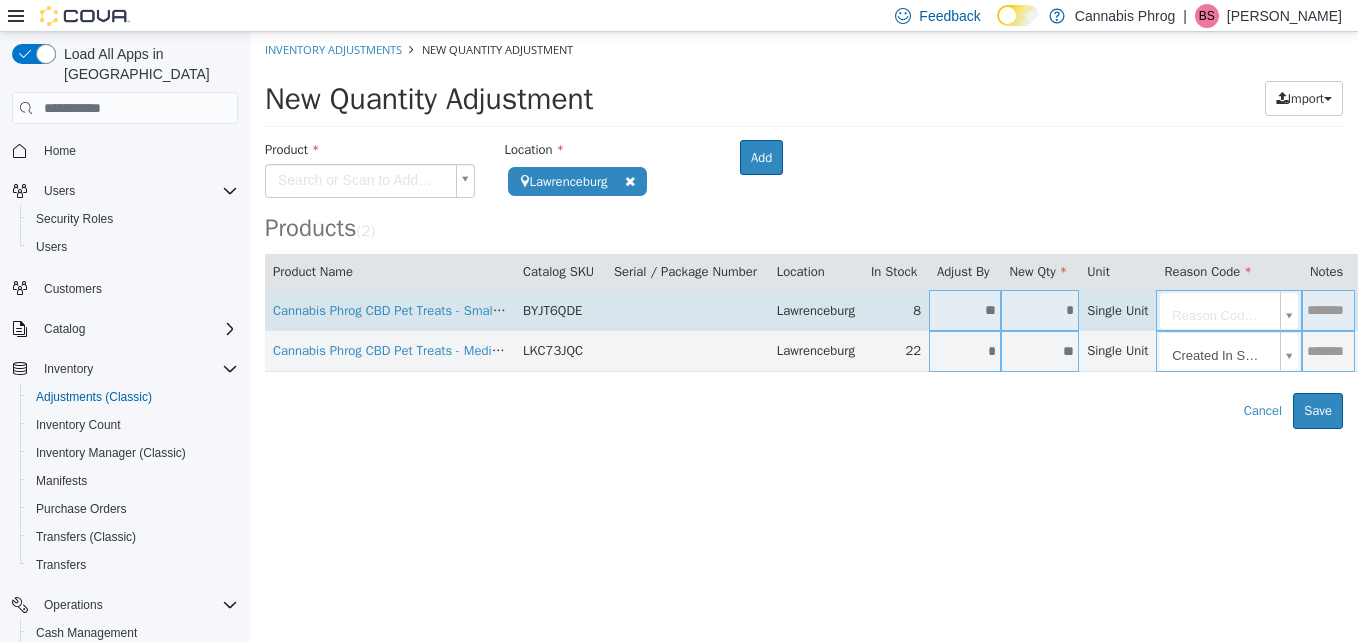 type on "**" 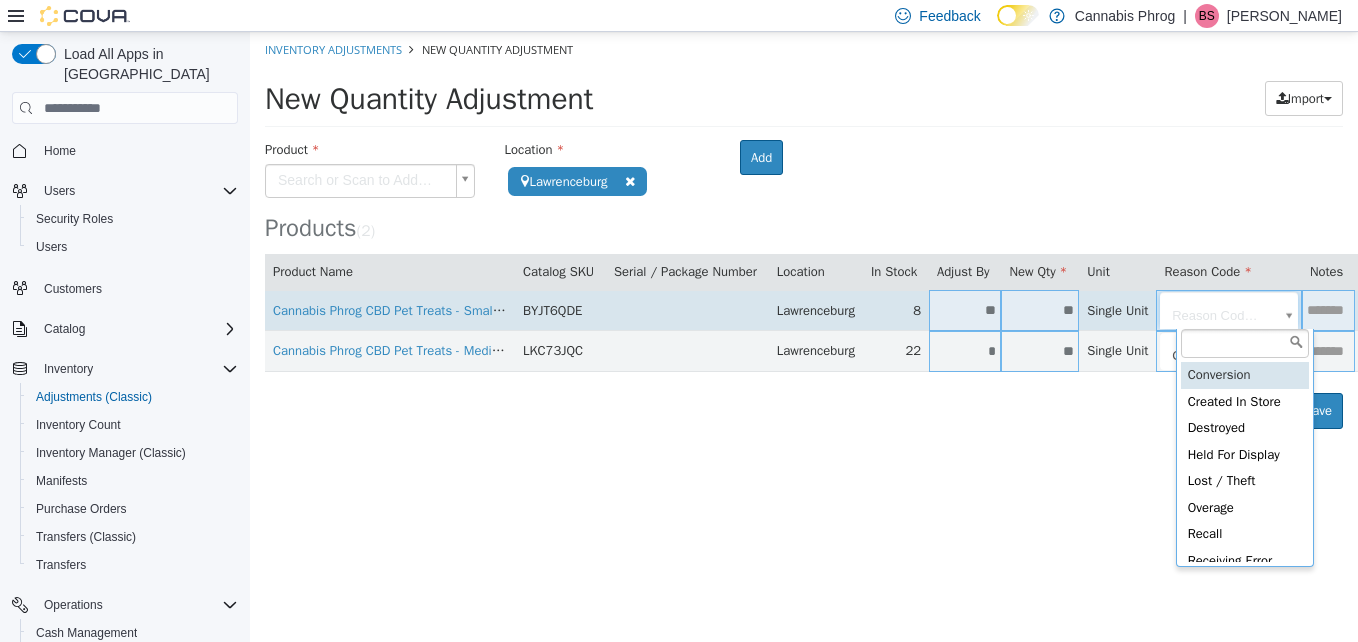 click on "**********" at bounding box center (804, 230) 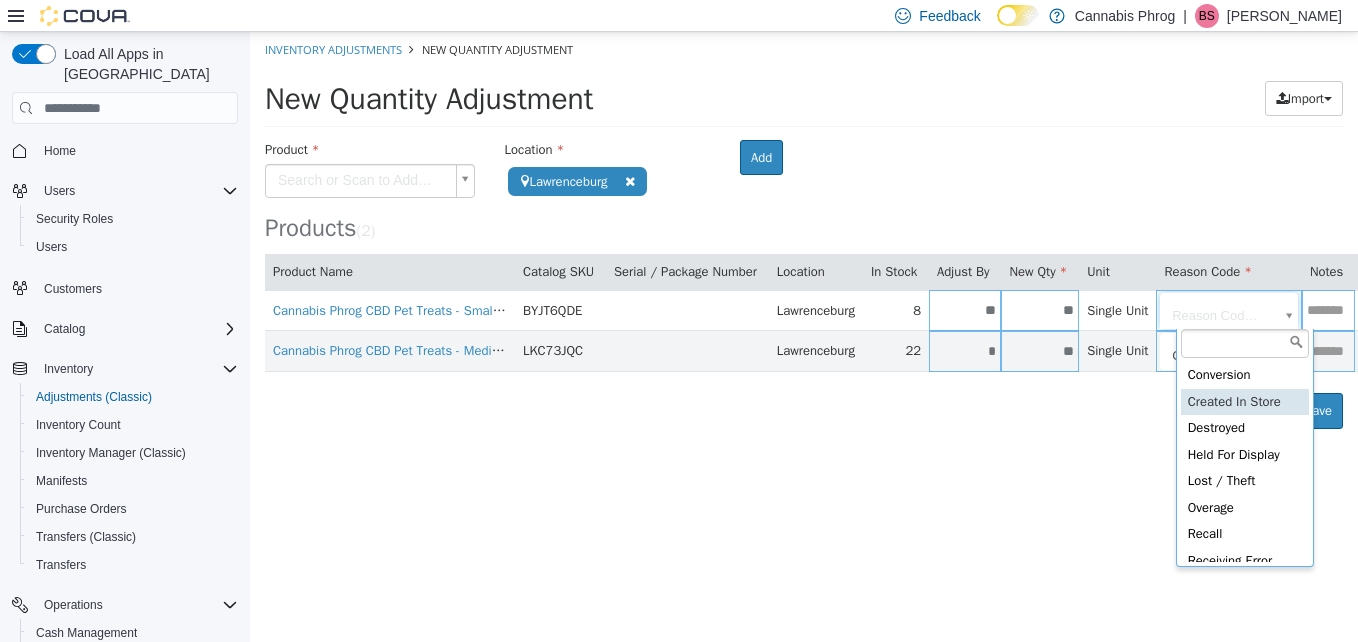 type on "**********" 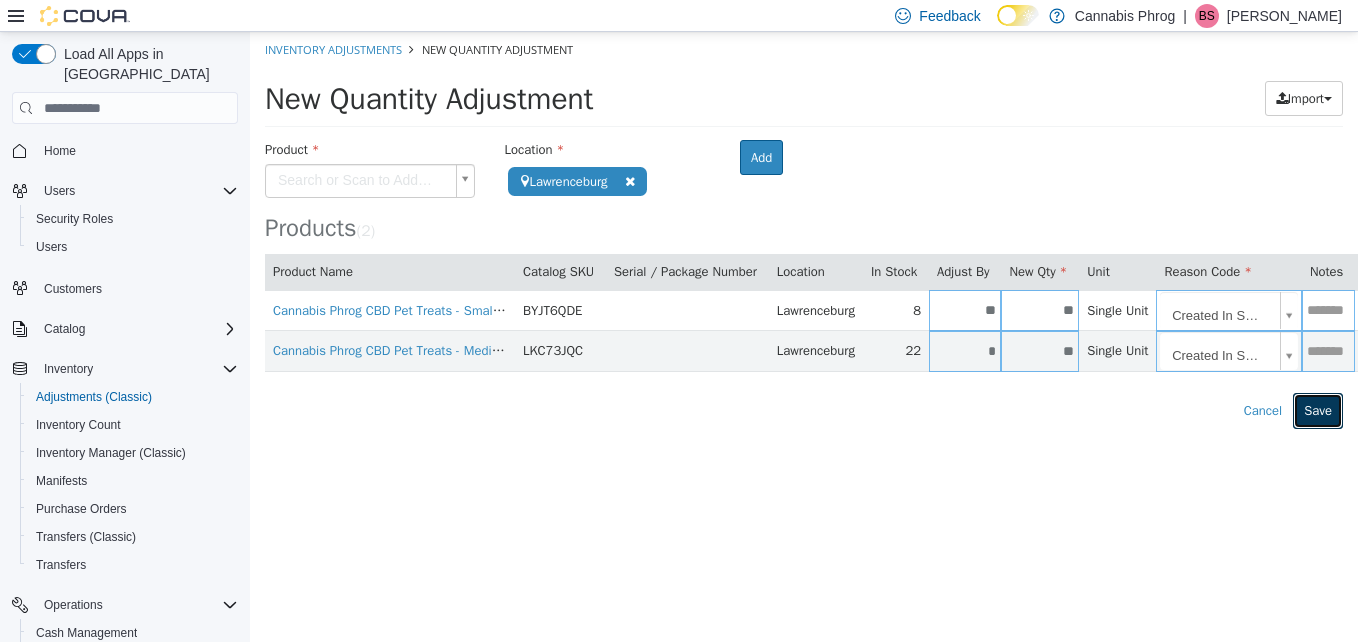 click on "Save" at bounding box center (1318, 411) 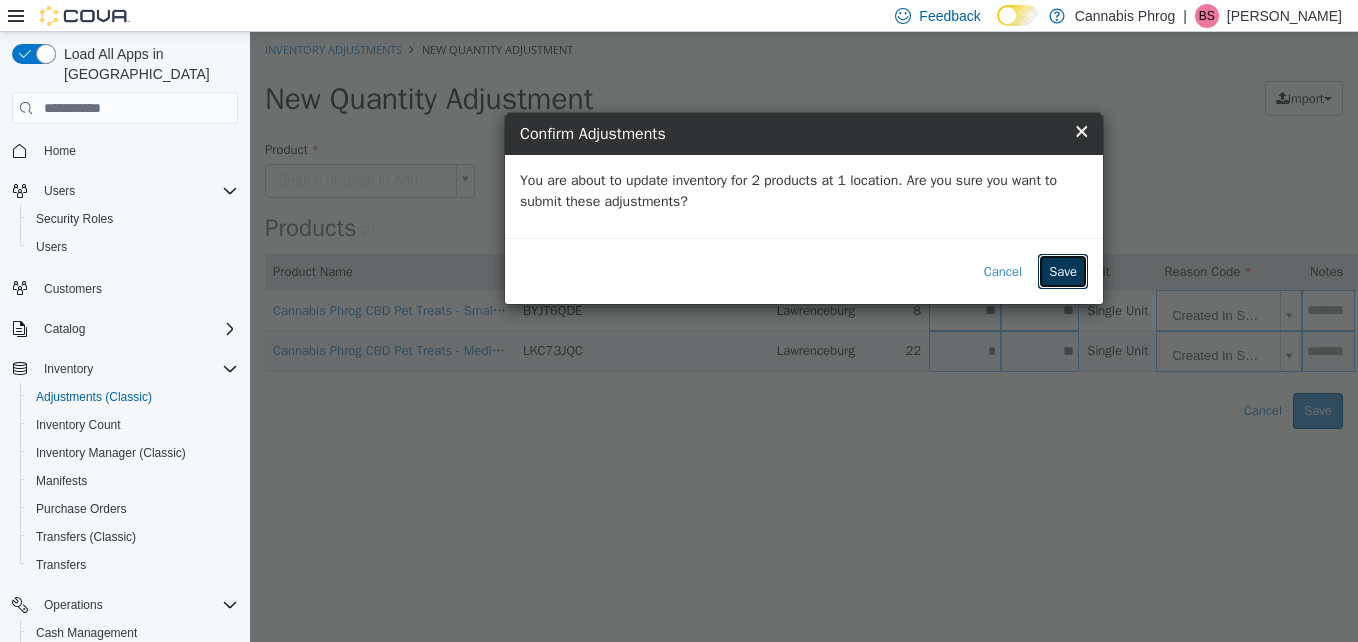 click on "Save" at bounding box center [1063, 272] 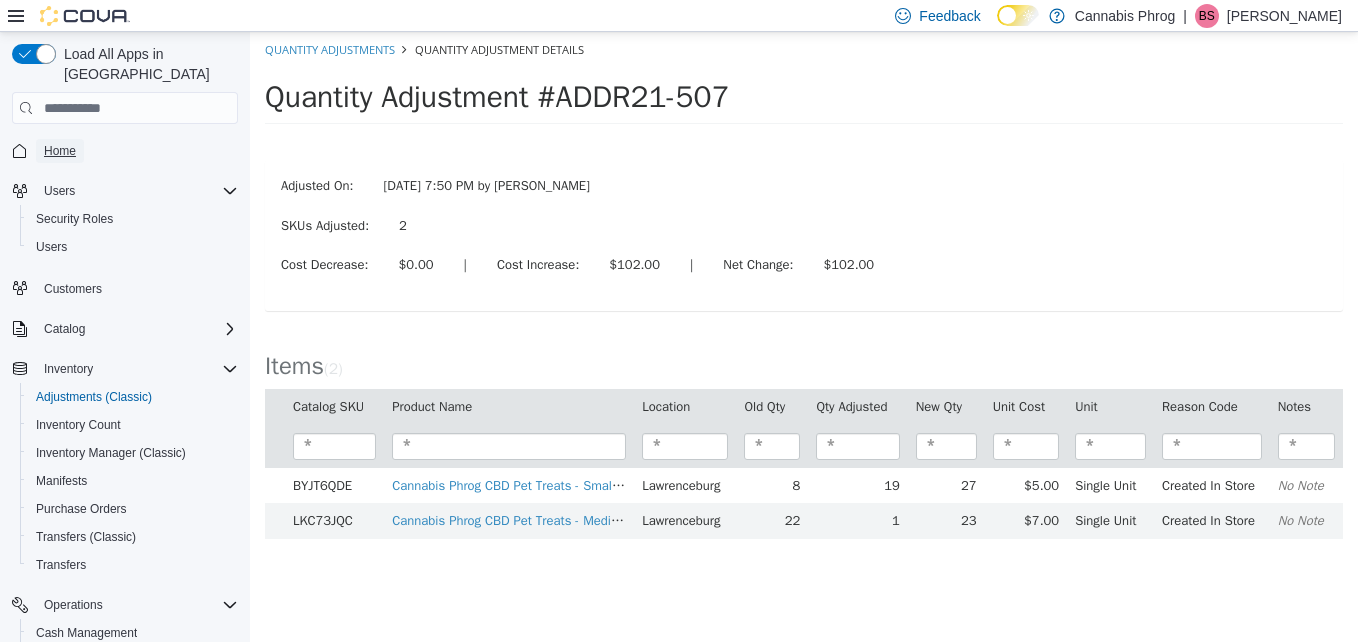 click on "Home" at bounding box center [60, 151] 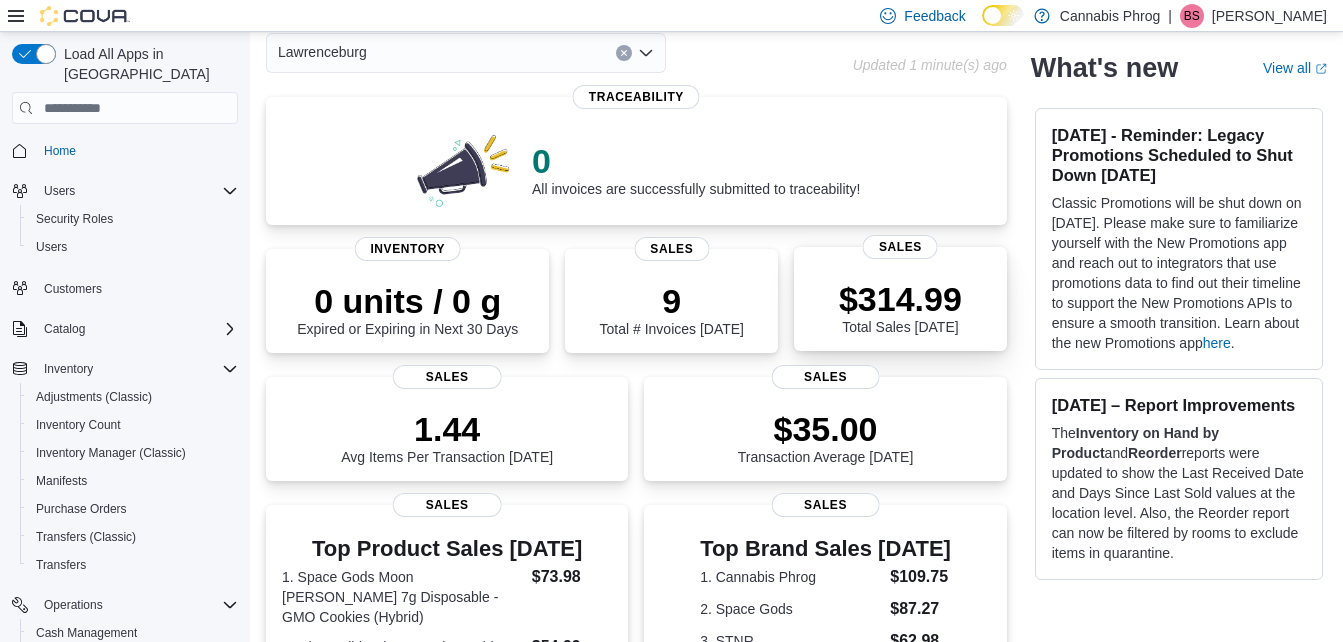 scroll, scrollTop: 100, scrollLeft: 0, axis: vertical 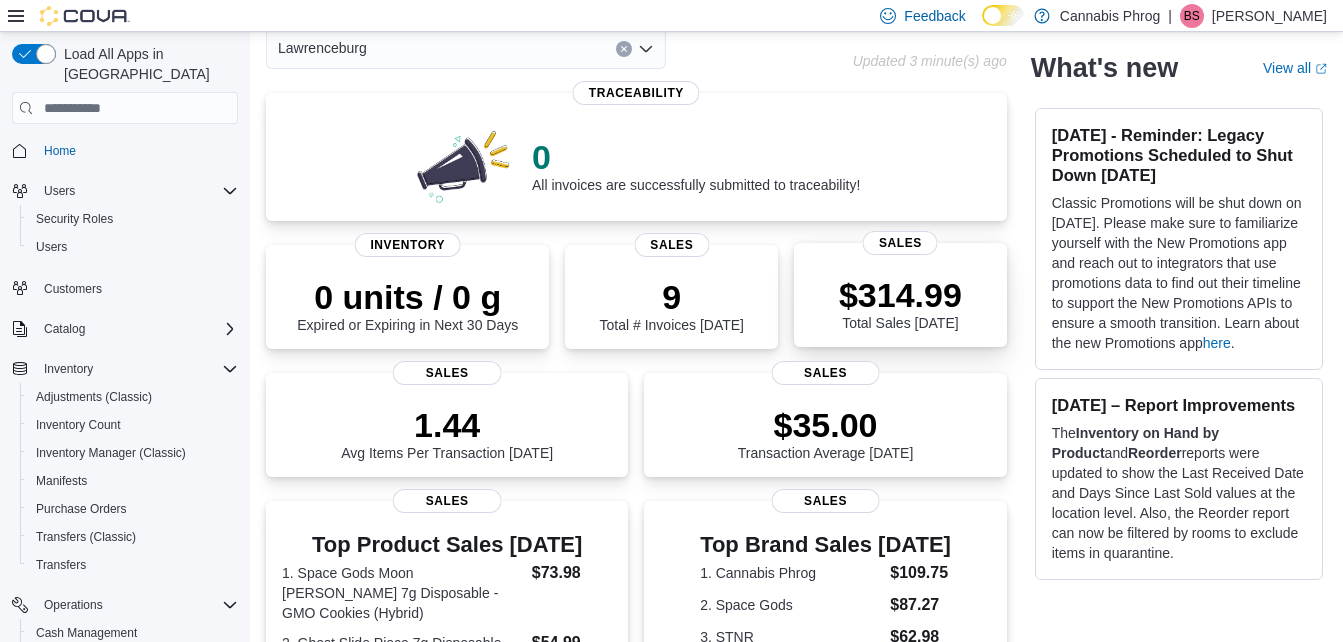 click on "$35.00 Transaction Average Today" at bounding box center (825, 429) 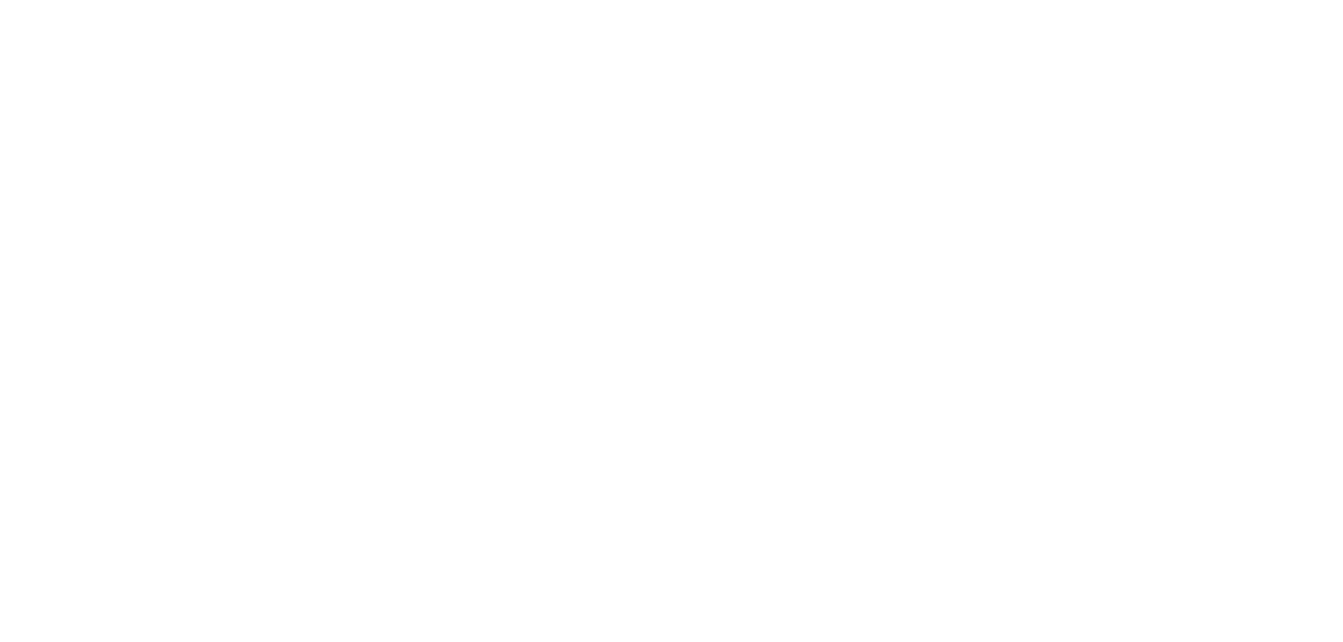 scroll, scrollTop: 0, scrollLeft: 0, axis: both 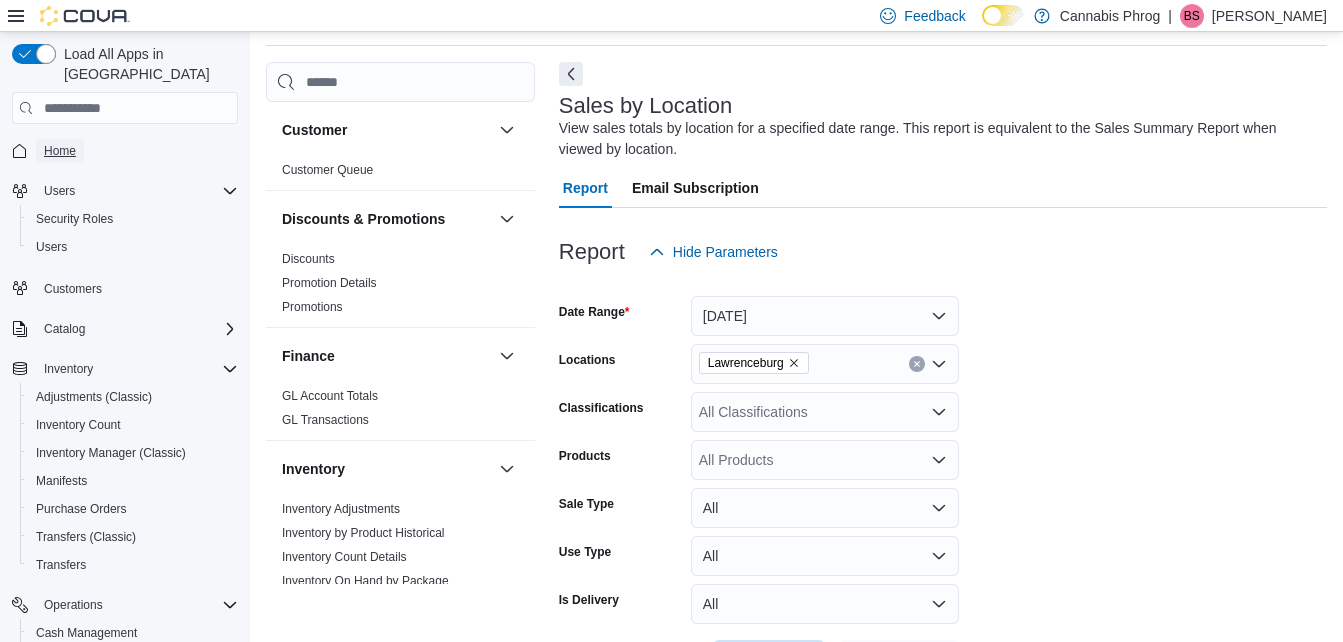 click on "Home" at bounding box center [60, 151] 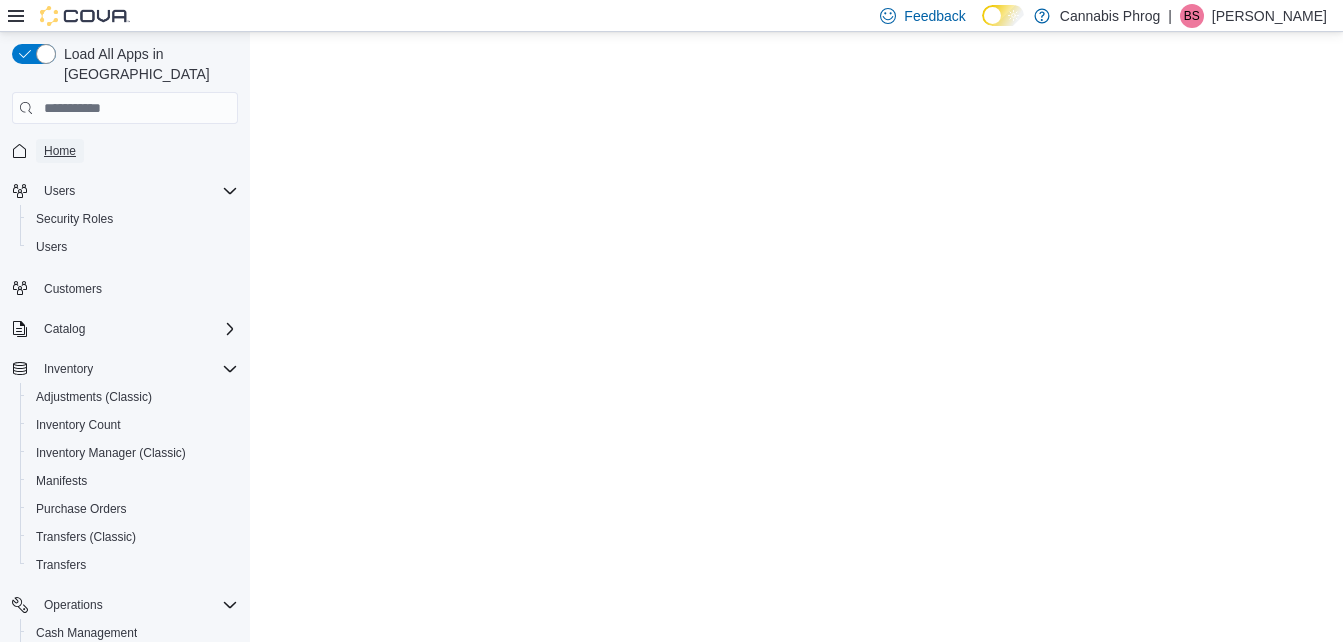 scroll, scrollTop: 0, scrollLeft: 0, axis: both 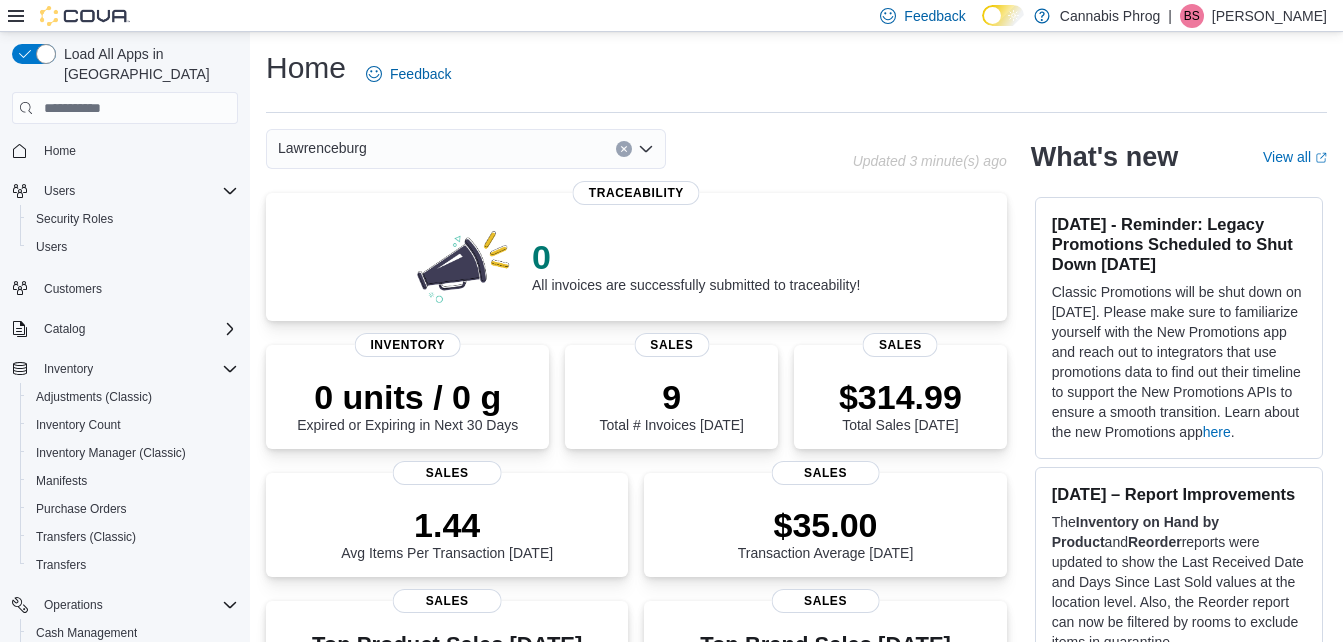 click on "Lawrenceburg" at bounding box center [466, 149] 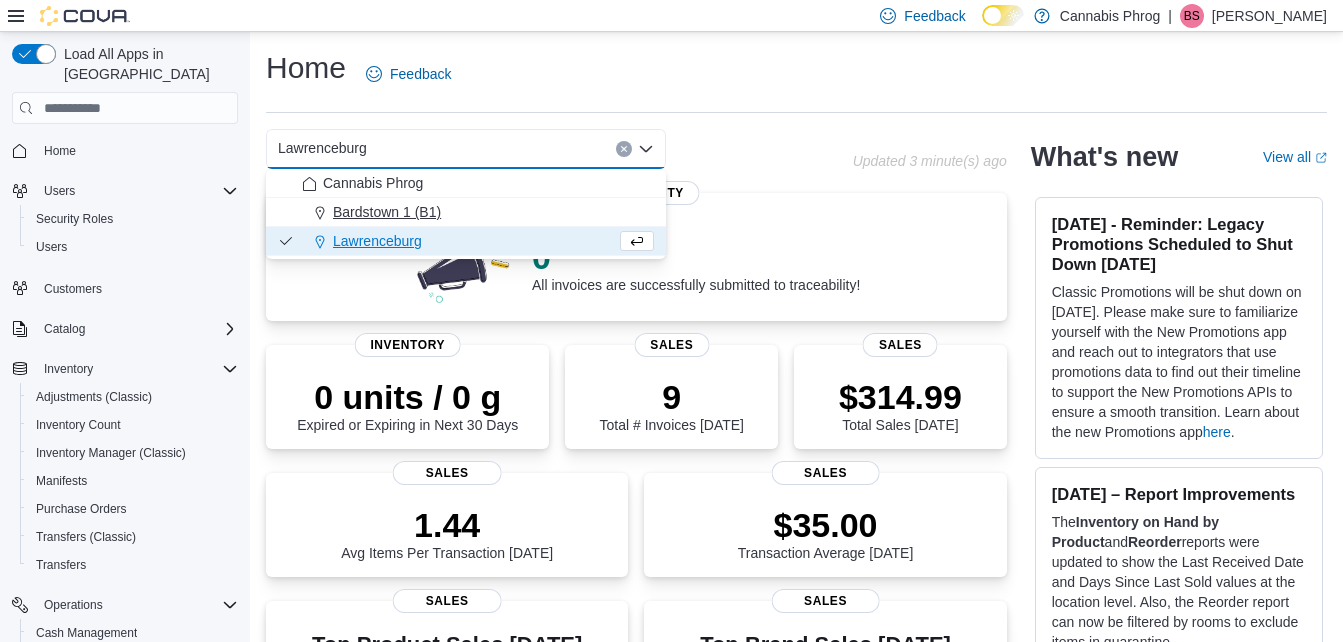 click on "Bardstown 1 (B1)" at bounding box center [478, 212] 